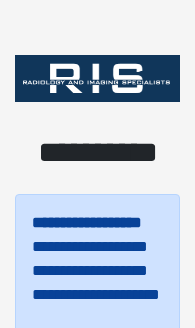 scroll, scrollTop: 0, scrollLeft: 0, axis: both 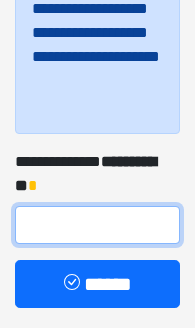 click at bounding box center [97, 226] 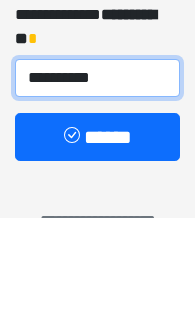 type on "**********" 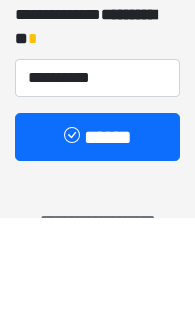 click on "******" at bounding box center (97, 248) 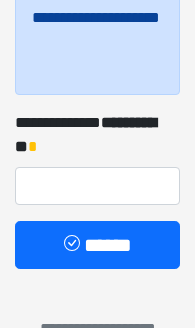 scroll, scrollTop: 276, scrollLeft: 0, axis: vertical 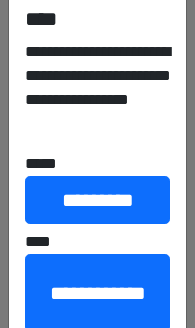 click on "**********" at bounding box center (97, 293) 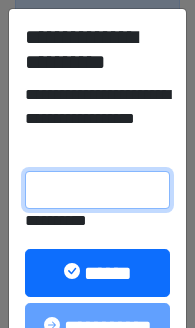 click on "**********" at bounding box center (97, 190) 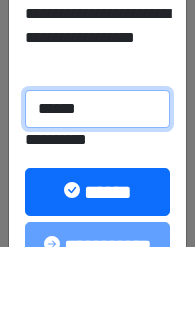 type on "******" 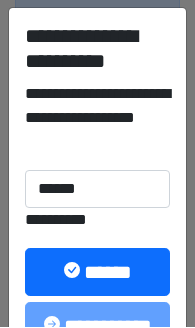 click on "******" at bounding box center (97, 273) 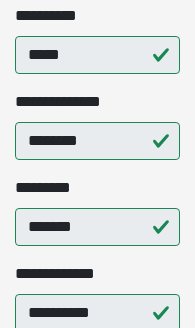 scroll, scrollTop: 366, scrollLeft: 0, axis: vertical 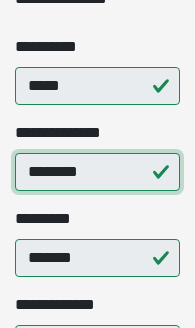 click on "********" at bounding box center [97, 172] 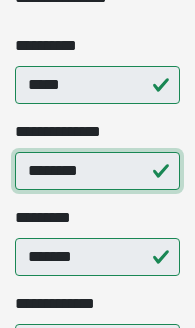 click on "********" at bounding box center (97, 171) 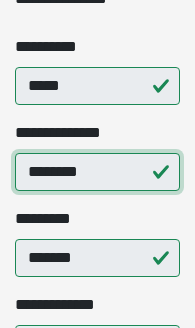 click on "********" at bounding box center (97, 172) 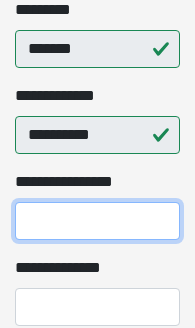 click on "**********" at bounding box center (97, 221) 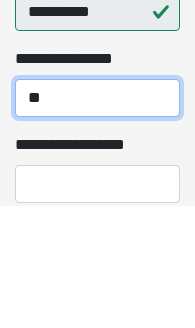 type on "*" 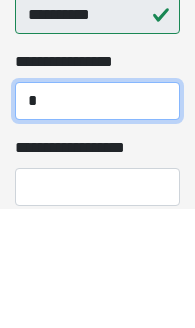type on "*" 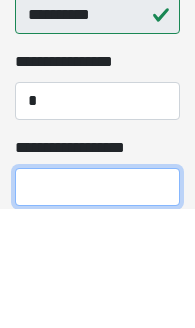 click on "**********" at bounding box center [97, 307] 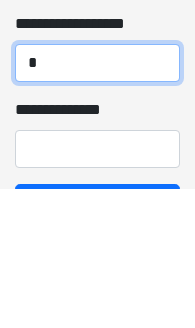 type on "*" 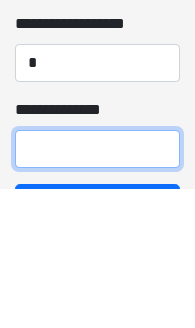 click on "**********" at bounding box center [97, 289] 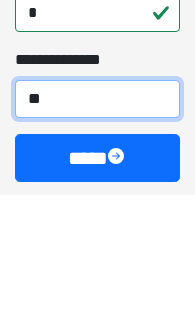 type on "***" 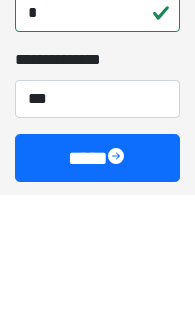 click on "****" at bounding box center [97, 291] 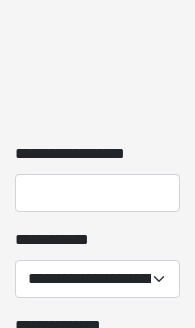 scroll, scrollTop: 3833, scrollLeft: 0, axis: vertical 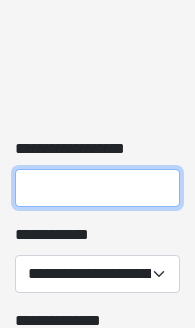 click on "**********" at bounding box center [97, 188] 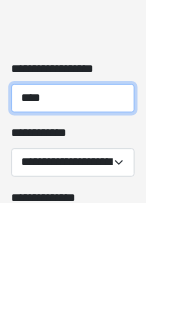 scroll, scrollTop: 3890, scrollLeft: 0, axis: vertical 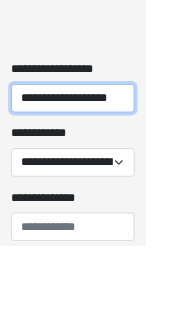 type on "**********" 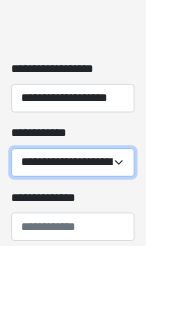 click on "**********" at bounding box center [97, 217] 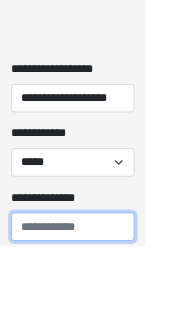 click on "**********" at bounding box center [97, 303] 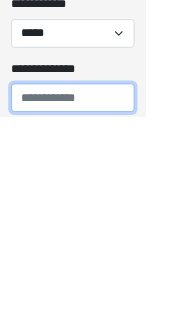 scroll, scrollTop: 4062, scrollLeft: 0, axis: vertical 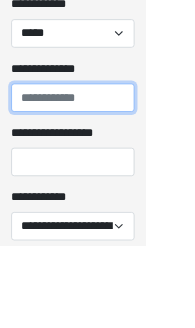 paste on "**********" 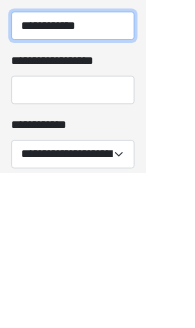 type on "**********" 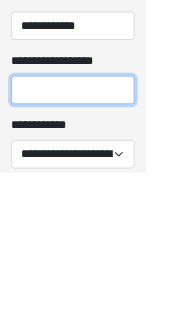 click on "**********" at bounding box center [97, 217] 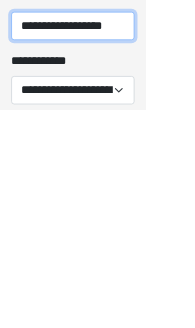 type on "**********" 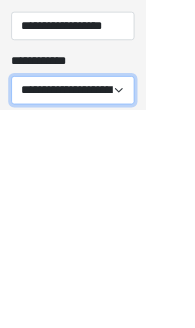 click on "**********" at bounding box center (97, 303) 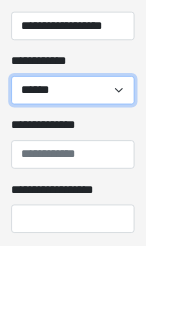 click on "**********" at bounding box center [97, 121] 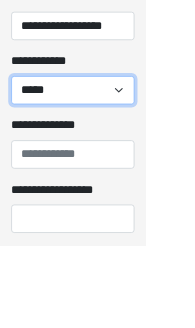 click on "**********" at bounding box center (97, 121) 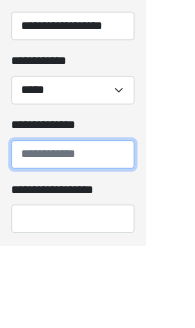 click on "**********" at bounding box center (97, 207) 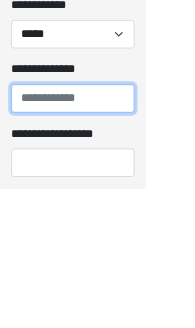 scroll, scrollTop: 4320, scrollLeft: 0, axis: vertical 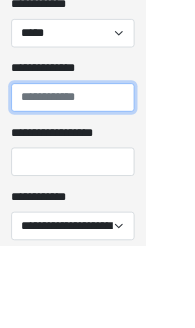 paste on "*********" 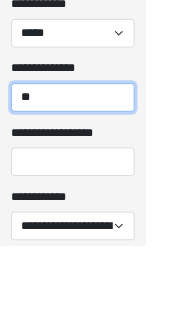 type on "*" 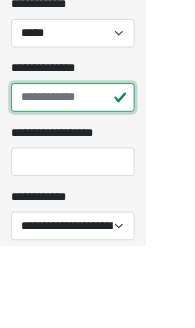 paste on "**********" 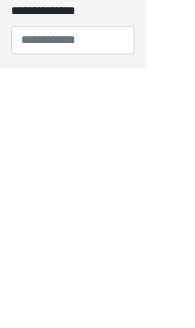 scroll, scrollTop: 4424, scrollLeft: 0, axis: vertical 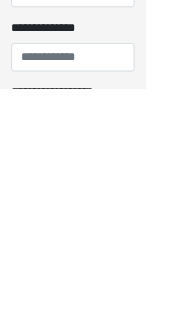 type on "**********" 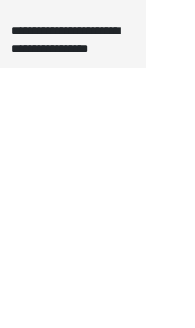 scroll, scrollTop: 14557, scrollLeft: 0, axis: vertical 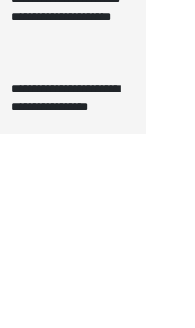 type on "***" 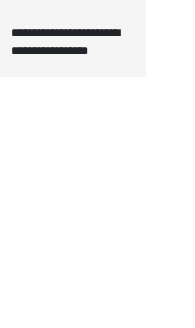 type on "**********" 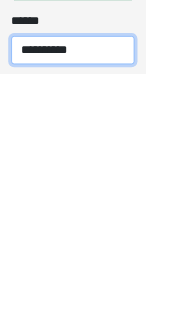 scroll, scrollTop: 14705, scrollLeft: 0, axis: vertical 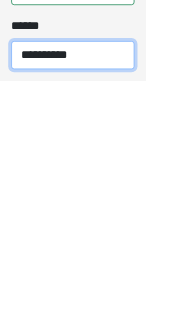 type on "**********" 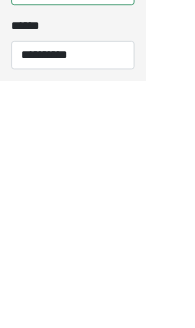 click on "**********" at bounding box center (97, 404) 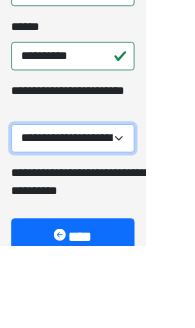 select on "****" 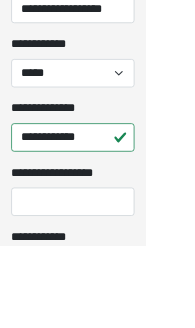scroll, scrollTop: 4267, scrollLeft: 0, axis: vertical 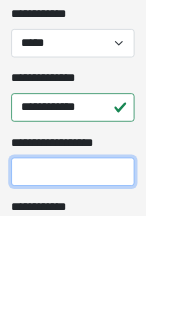 click on "**********" at bounding box center (97, 270) 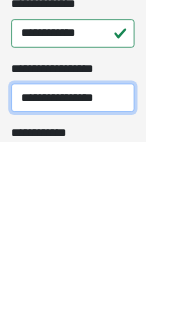 type on "**********" 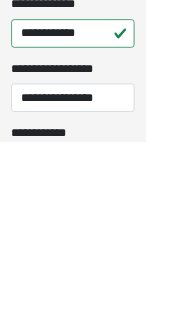 click on "**********" at bounding box center [97, 356] 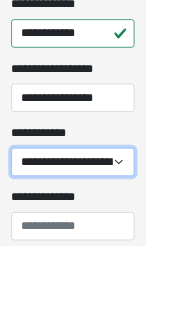select on "*****" 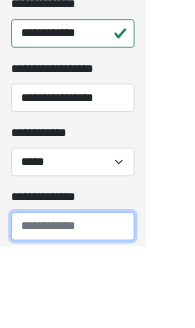 click on "**********" at bounding box center (97, 303) 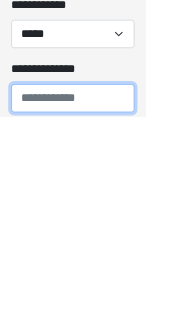click on "**********" at bounding box center [97, 303] 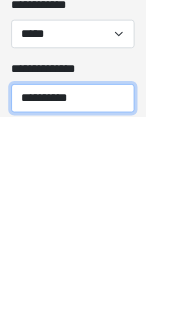 scroll, scrollTop: 4578, scrollLeft: 0, axis: vertical 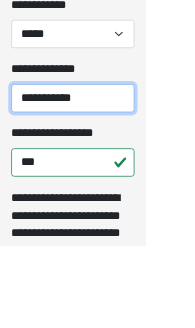 type on "**********" 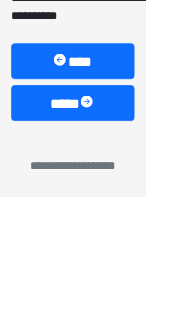 scroll, scrollTop: 15095, scrollLeft: 0, axis: vertical 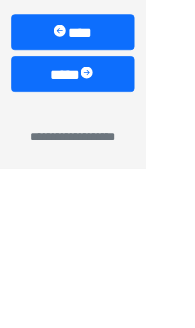 click on "****" at bounding box center [97, 201] 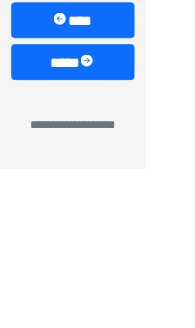 scroll, scrollTop: 386, scrollLeft: 0, axis: vertical 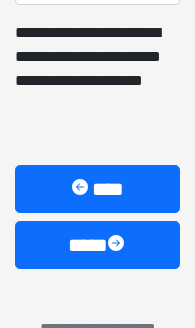 click on "****" at bounding box center [97, 246] 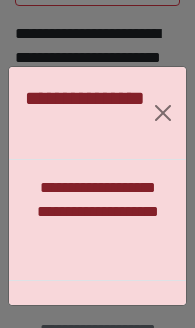click at bounding box center (162, 113) 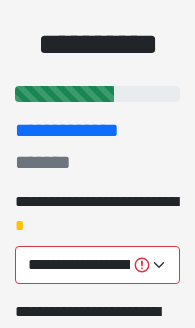 scroll, scrollTop: 0, scrollLeft: 0, axis: both 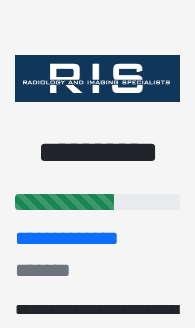 click at bounding box center (97, 202) 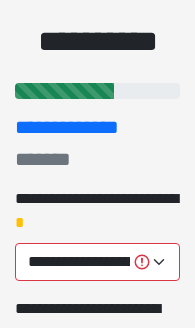 scroll, scrollTop: 112, scrollLeft: 0, axis: vertical 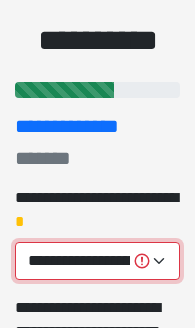 click on "**********" at bounding box center [97, 261] 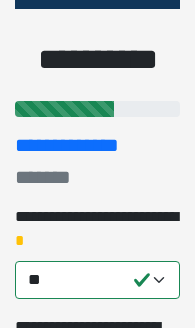 scroll, scrollTop: 0, scrollLeft: 0, axis: both 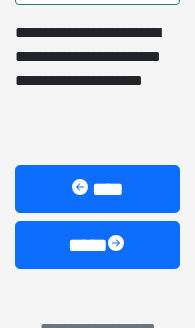 click on "****" at bounding box center (97, 246) 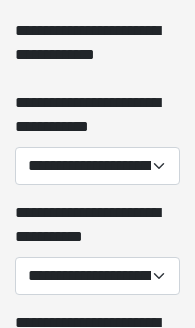 scroll, scrollTop: 446, scrollLeft: 0, axis: vertical 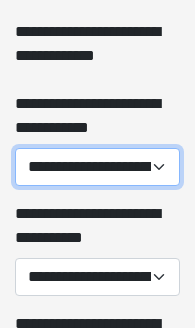 click on "**********" at bounding box center (97, 167) 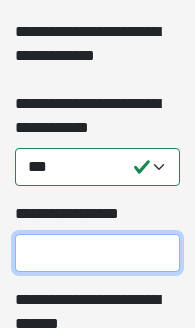 click on "**********" at bounding box center [97, 253] 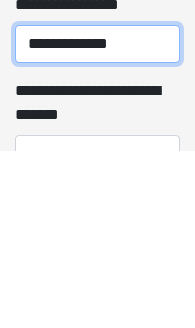 type on "**********" 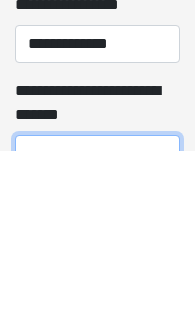 click on "**********" at bounding box center (97, 332) 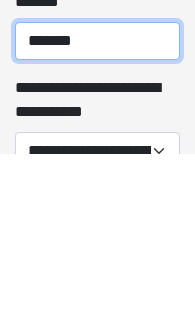 type on "*******" 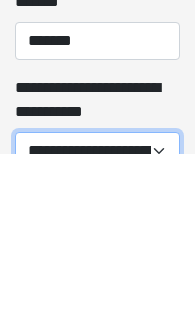 click on "**********" at bounding box center [97, 326] 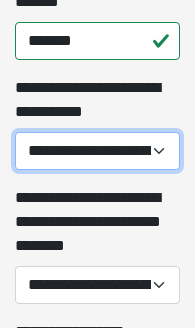 select on "***" 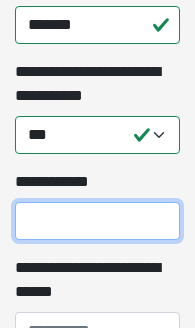 click on "**********" at bounding box center (97, 221) 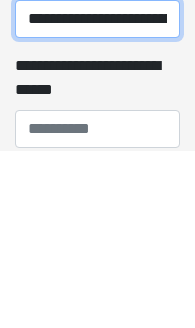 type on "**********" 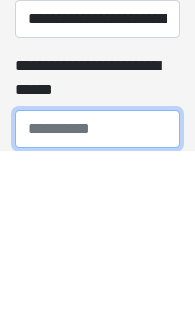 click on "**********" at bounding box center [97, 307] 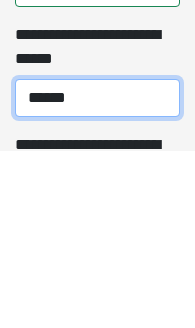 scroll, scrollTop: 1017, scrollLeft: 0, axis: vertical 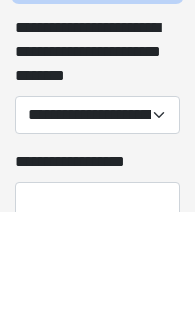 type on "**********" 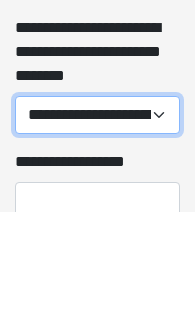 click on "**********" at bounding box center [97, 232] 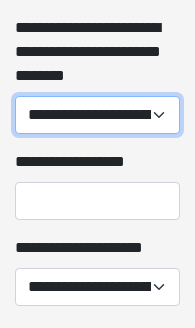 select on "***" 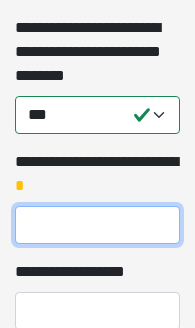 click on "**********" at bounding box center [97, 225] 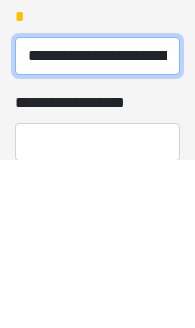 type on "**********" 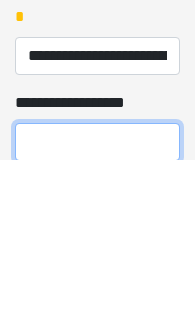 click on "**********" at bounding box center (97, 311) 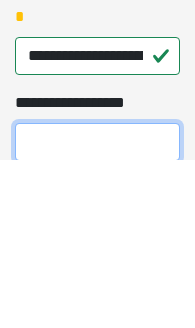 scroll, scrollTop: 1169, scrollLeft: 0, axis: vertical 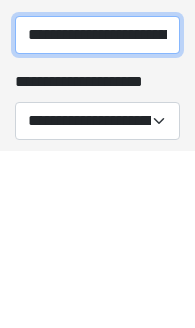 type on "**********" 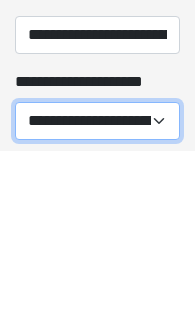 click on "**********" at bounding box center [97, 299] 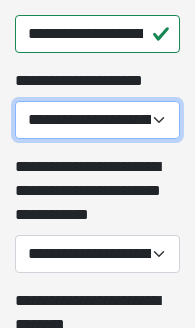 select on "***" 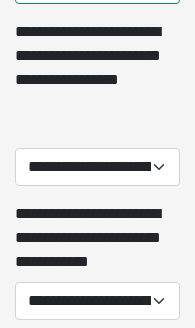scroll, scrollTop: 1545, scrollLeft: 0, axis: vertical 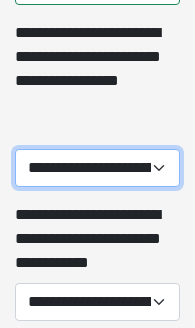 click on "**********" at bounding box center [97, 168] 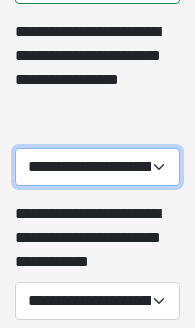 select on "***" 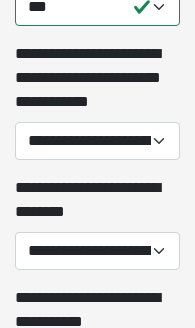scroll, scrollTop: 1707, scrollLeft: 0, axis: vertical 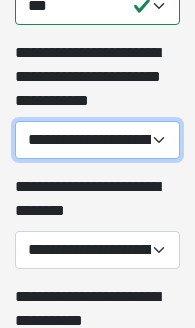 click on "**********" at bounding box center [97, 140] 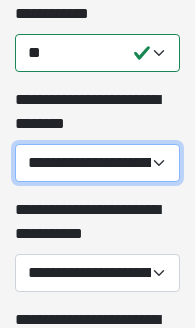 click on "**********" at bounding box center [97, 163] 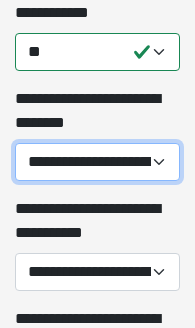 select on "***" 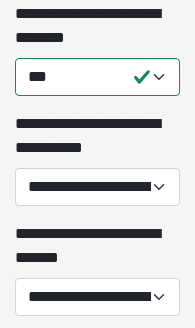 scroll, scrollTop: 1897, scrollLeft: 0, axis: vertical 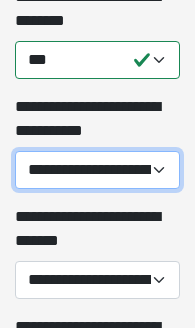 click on "**********" at bounding box center (97, 170) 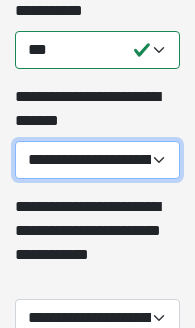click on "**********" at bounding box center [97, 160] 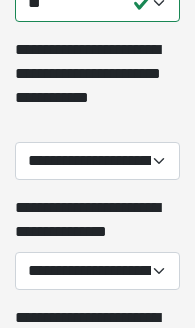 scroll, scrollTop: 2176, scrollLeft: 0, axis: vertical 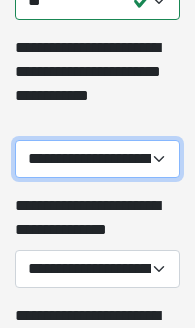 click on "**********" at bounding box center [97, 159] 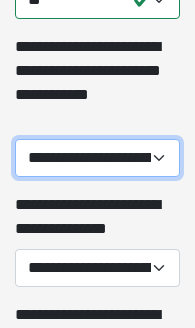 select on "***" 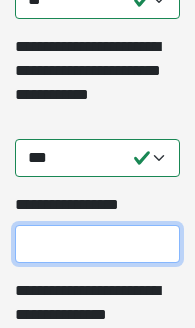 click on "**********" at bounding box center (97, 244) 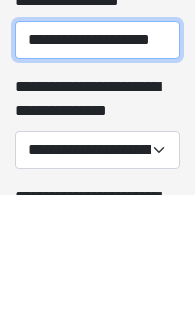 scroll, scrollTop: 2250, scrollLeft: 0, axis: vertical 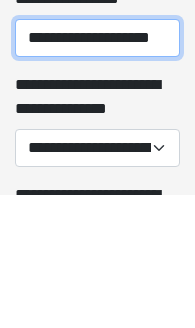type on "**********" 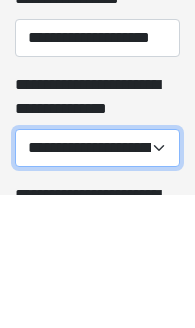 click on "**********" at bounding box center [97, 281] 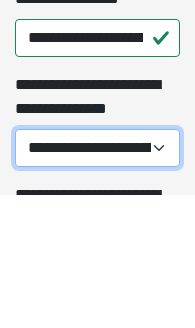 scroll, scrollTop: 2384, scrollLeft: 0, axis: vertical 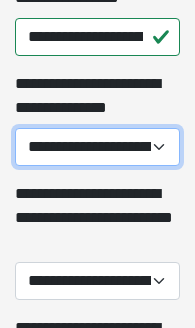 select on "**" 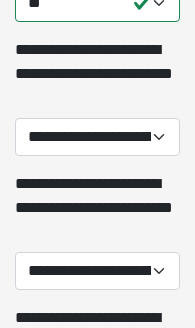 scroll, scrollTop: 2528, scrollLeft: 0, axis: vertical 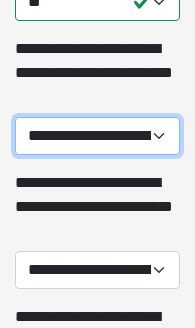 click on "**********" at bounding box center (97, 137) 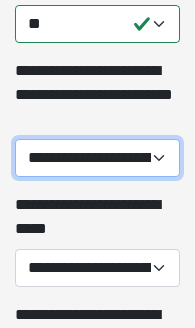 click on "**********" at bounding box center [97, 158] 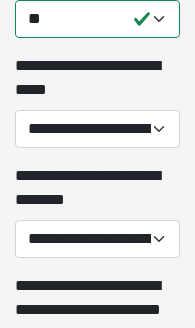 scroll, scrollTop: 2780, scrollLeft: 0, axis: vertical 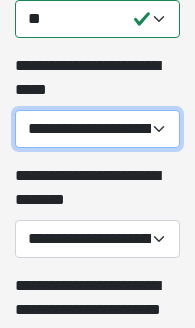 click on "**********" at bounding box center (97, 129) 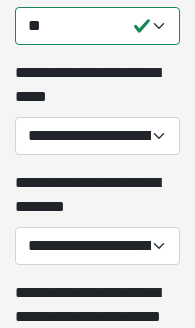 scroll, scrollTop: 2774, scrollLeft: 0, axis: vertical 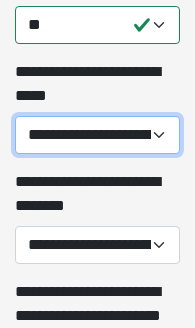 click on "**********" at bounding box center (97, 135) 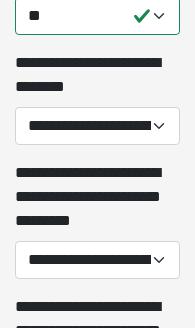 scroll, scrollTop: 2893, scrollLeft: 0, axis: vertical 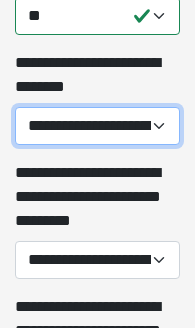click on "**********" at bounding box center [97, 126] 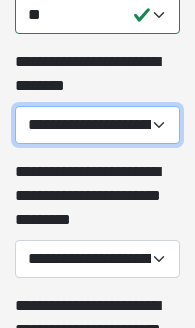 select on "**" 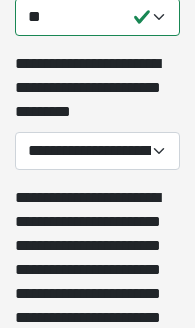 scroll, scrollTop: 3001, scrollLeft: 0, axis: vertical 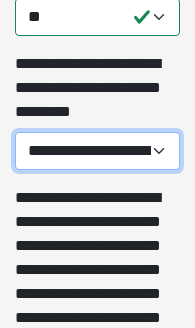 click on "**********" at bounding box center (97, 152) 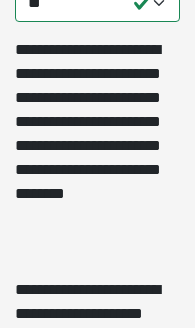 scroll, scrollTop: 3149, scrollLeft: 0, axis: vertical 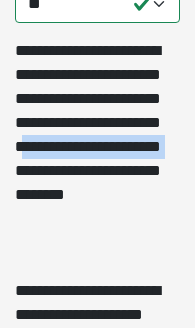 click on "**********" at bounding box center (97, 151) 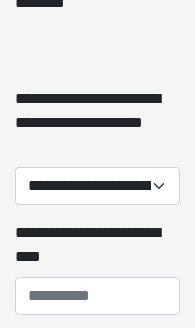 scroll, scrollTop: 3340, scrollLeft: 0, axis: vertical 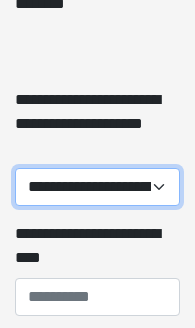 click on "**********" at bounding box center [97, 187] 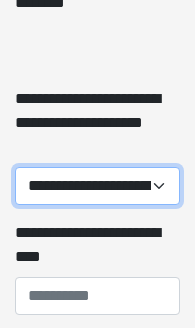select on "**" 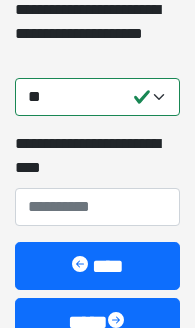 scroll, scrollTop: 3431, scrollLeft: 0, axis: vertical 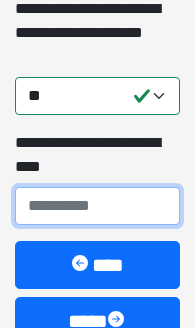 click on "**********" at bounding box center [97, 206] 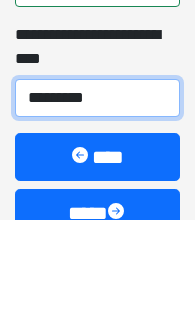 type on "**********" 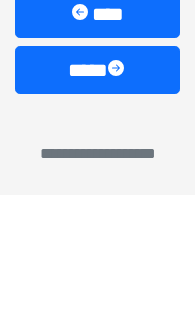 scroll, scrollTop: 3551, scrollLeft: 0, axis: vertical 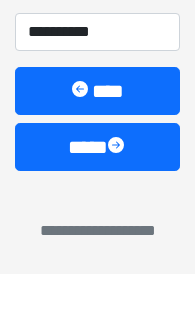 click at bounding box center (118, 201) 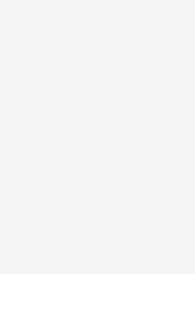 scroll, scrollTop: 418, scrollLeft: 0, axis: vertical 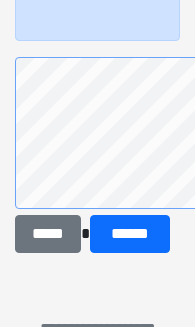 click on "**********" at bounding box center [97, -3] 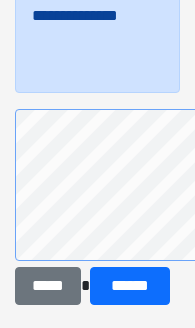 scroll, scrollTop: 367, scrollLeft: 0, axis: vertical 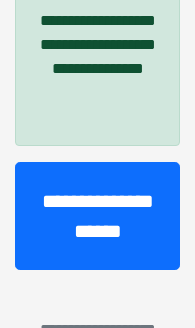 click on "**********" at bounding box center (97, 216) 